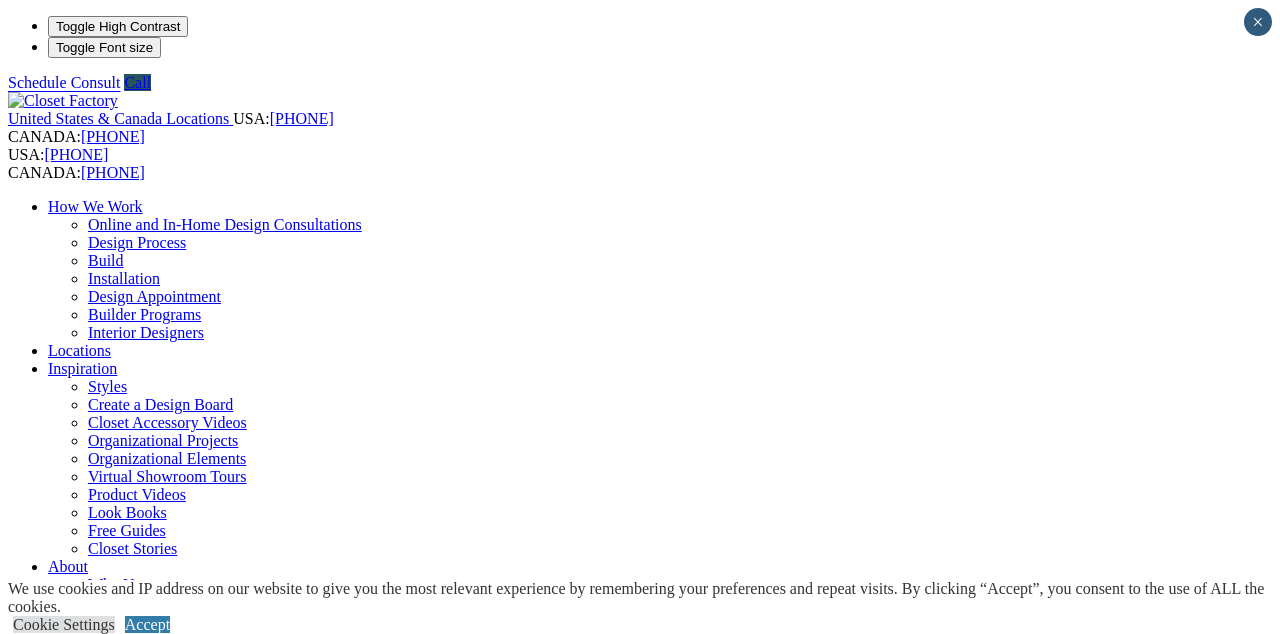 scroll, scrollTop: 0, scrollLeft: 0, axis: both 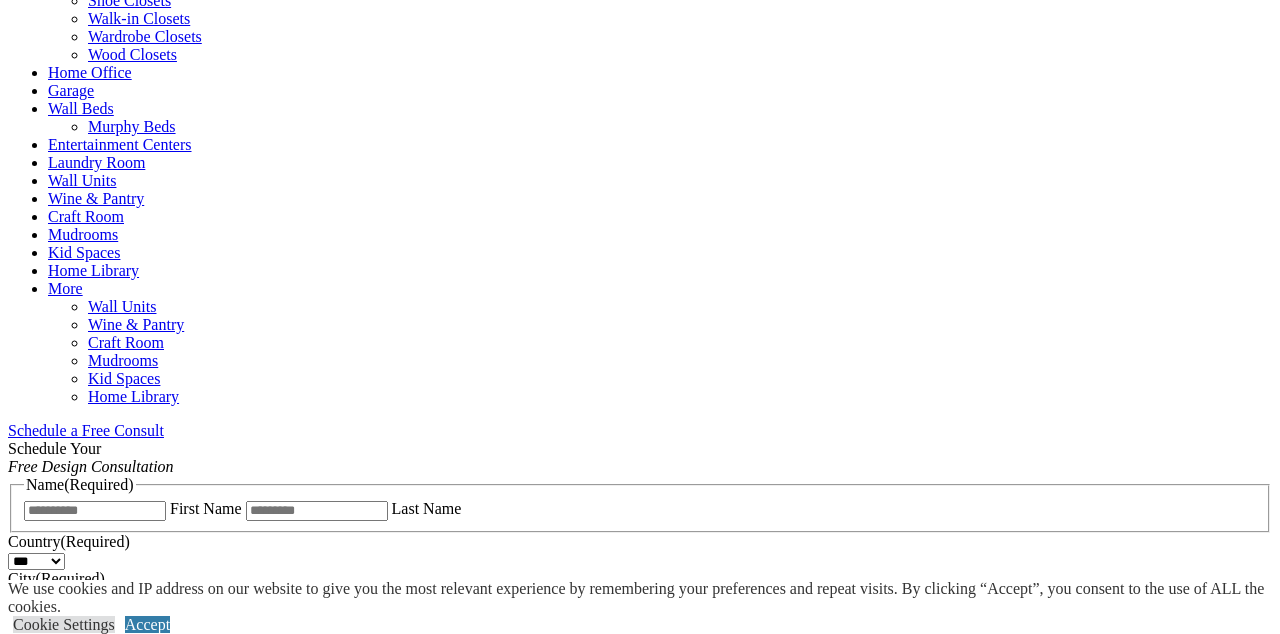 click on "Accept" at bounding box center (147, 624) 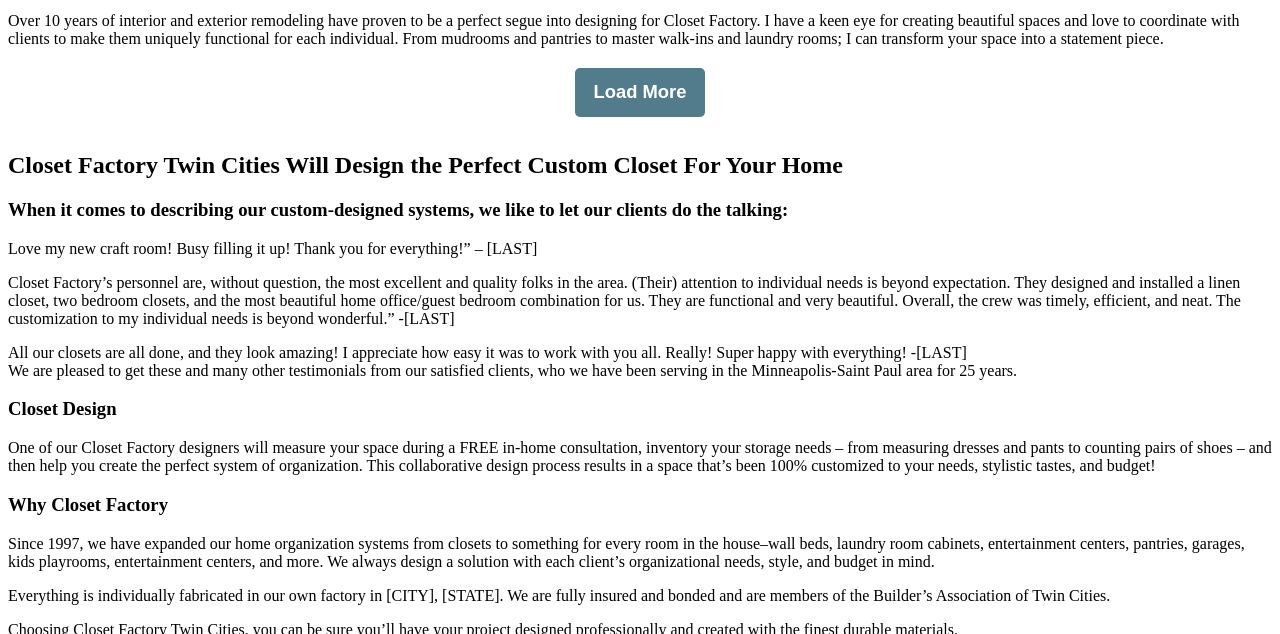 scroll, scrollTop: 3100, scrollLeft: 0, axis: vertical 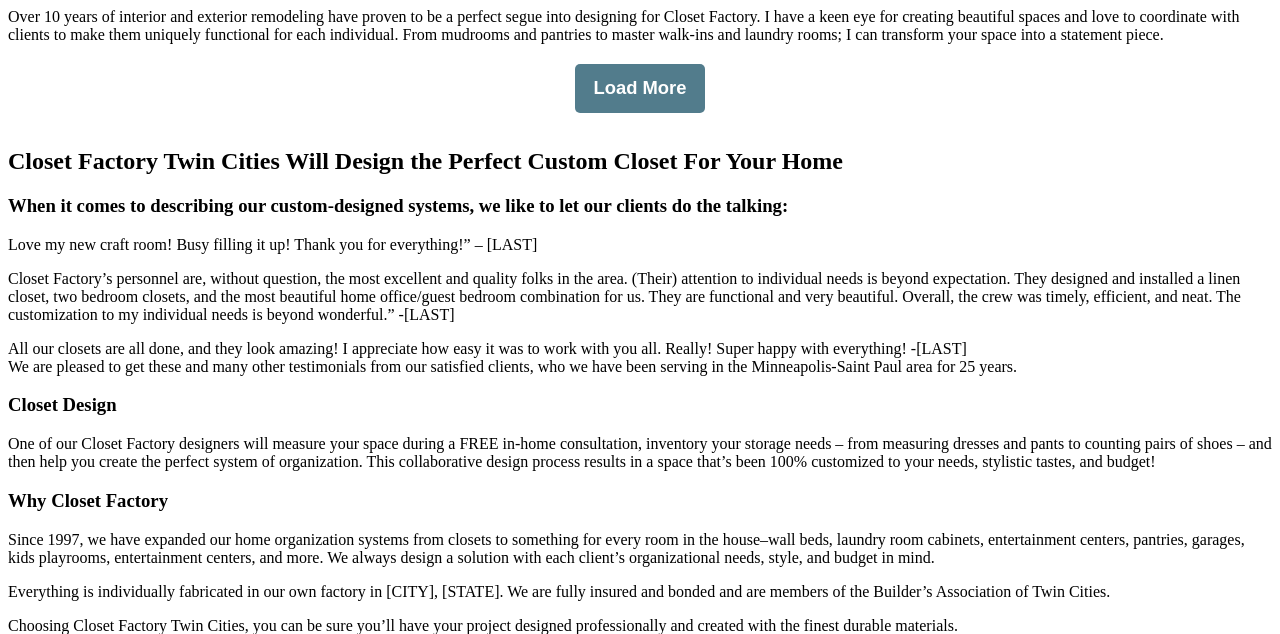click on "CLOSE (X)" at bounding box center (46, -1247) 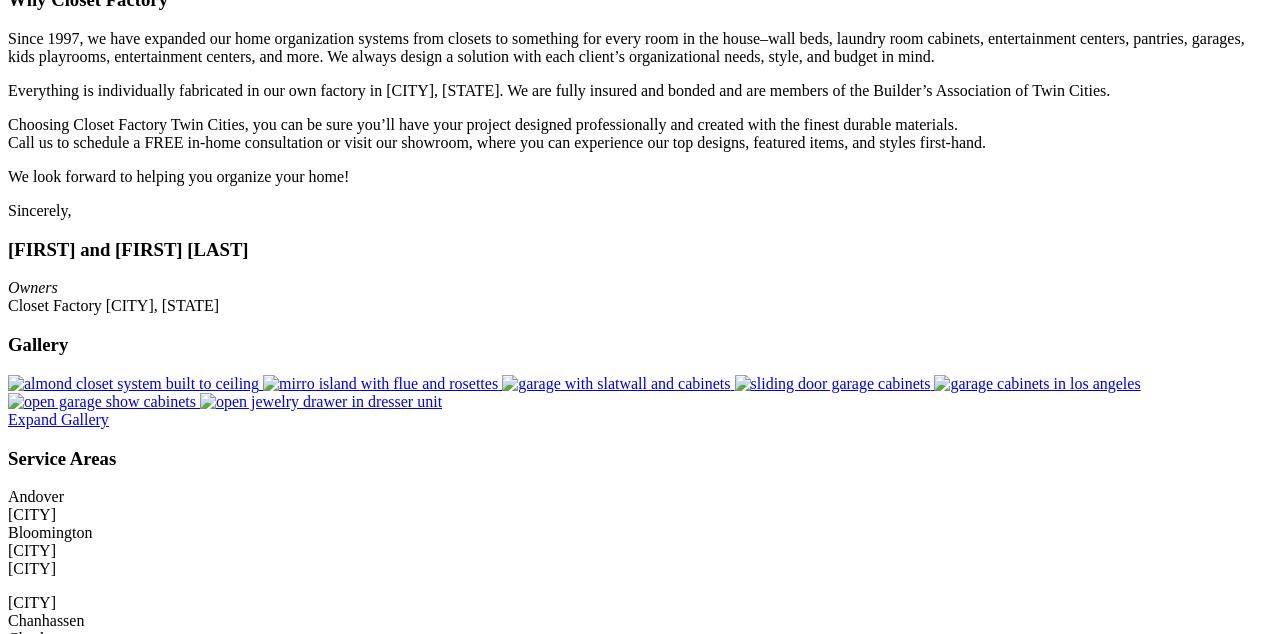 click on "Careers" at bounding box center (72, 3889) 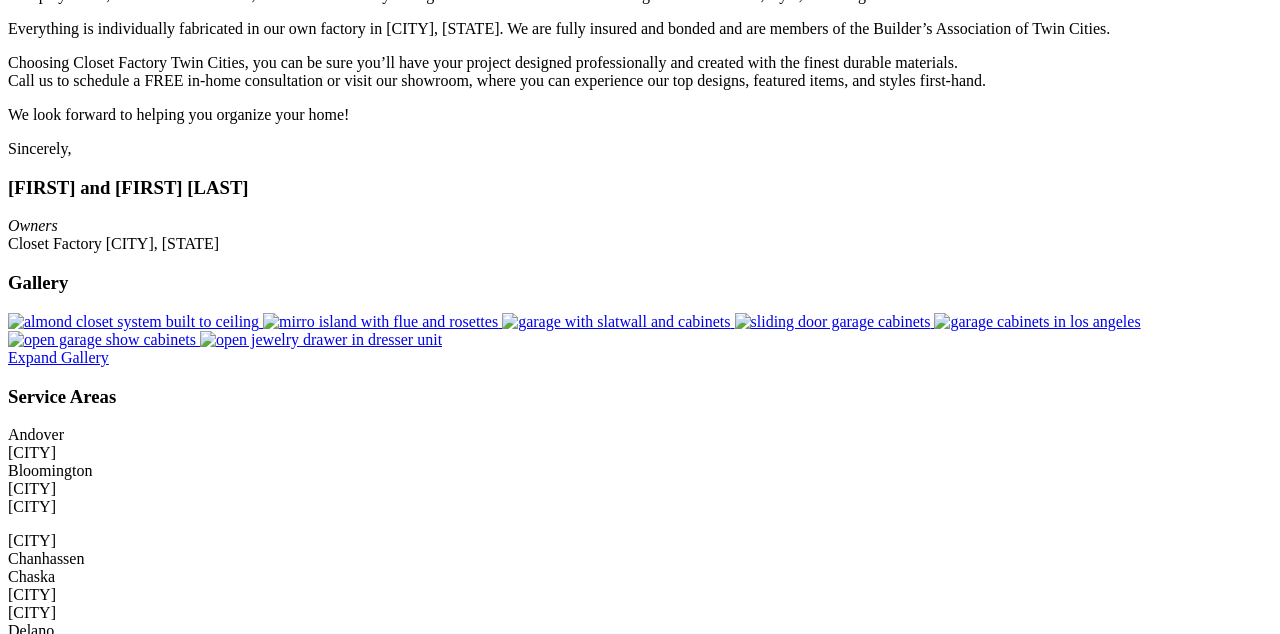 scroll, scrollTop: 3194, scrollLeft: 0, axis: vertical 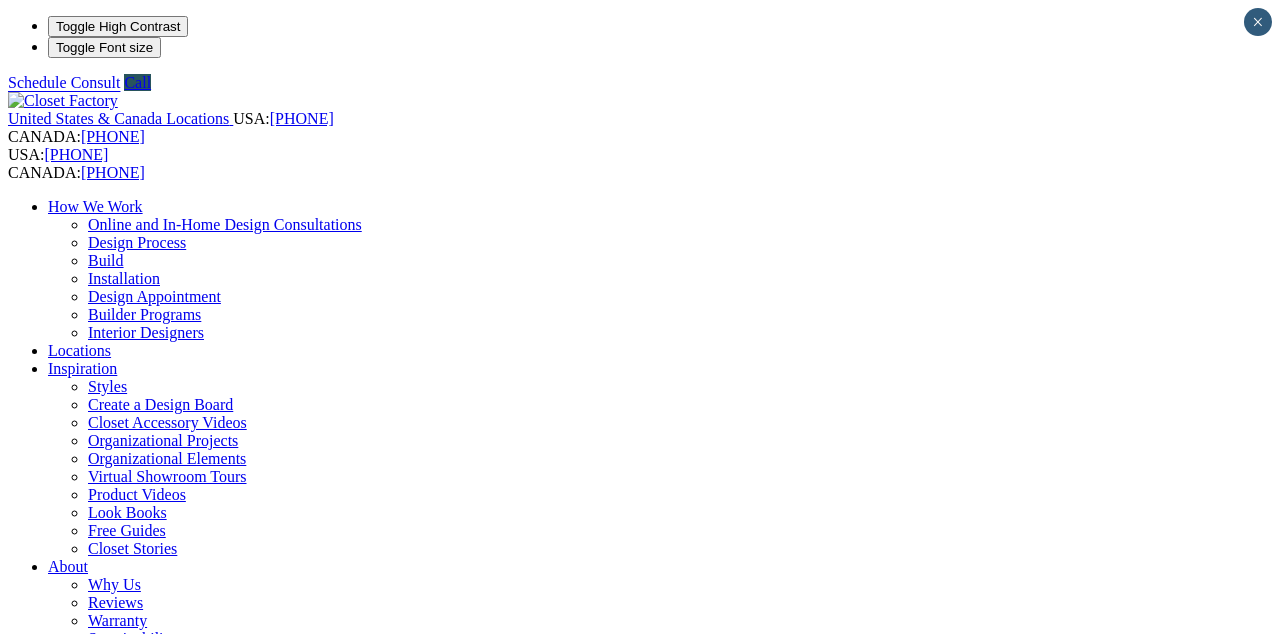 click on "Find Jobs" at bounding box center (586, 1491) 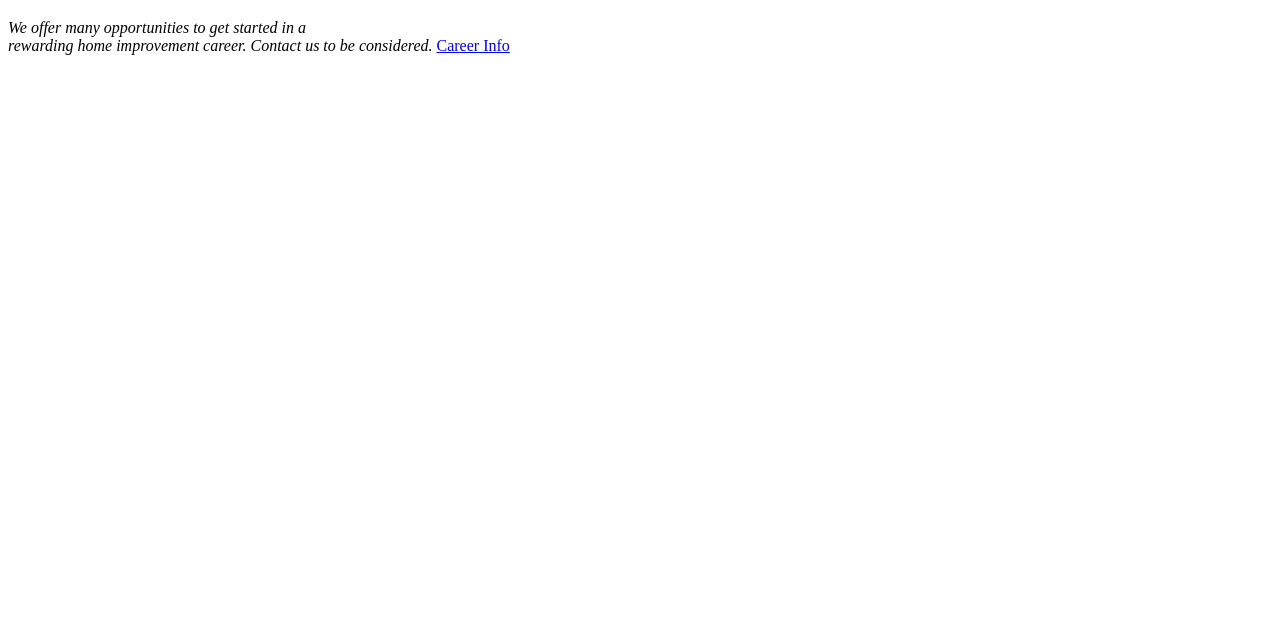 scroll, scrollTop: 1494, scrollLeft: 0, axis: vertical 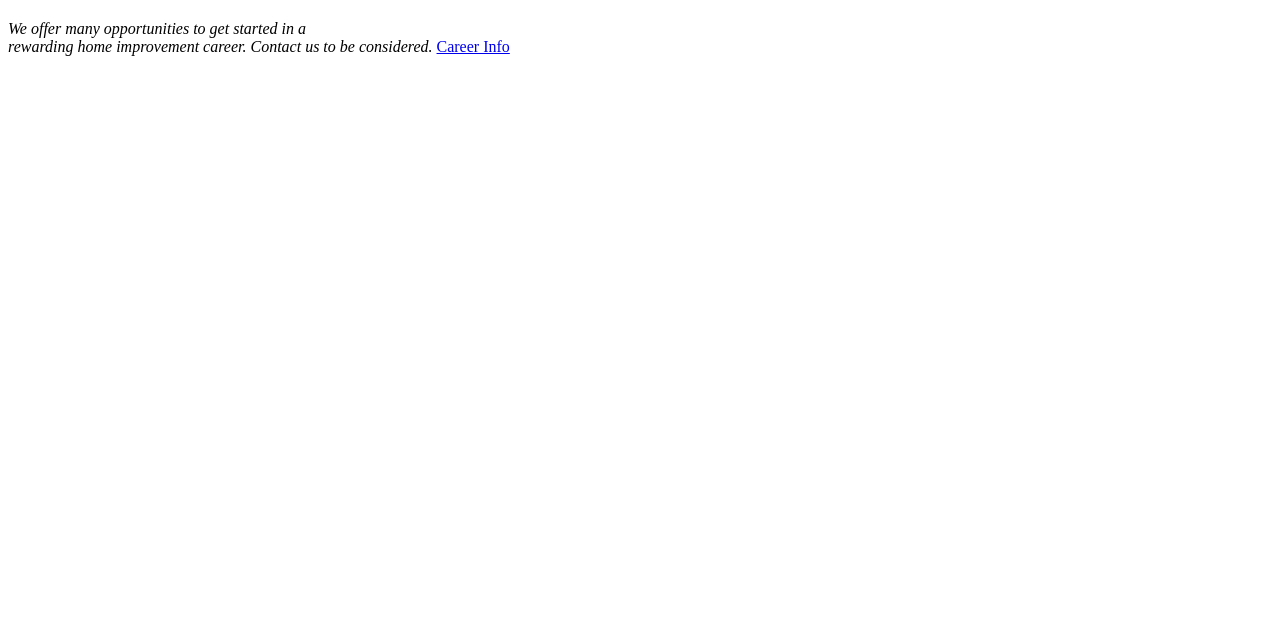 click on "Garage" at bounding box center (71, 2788) 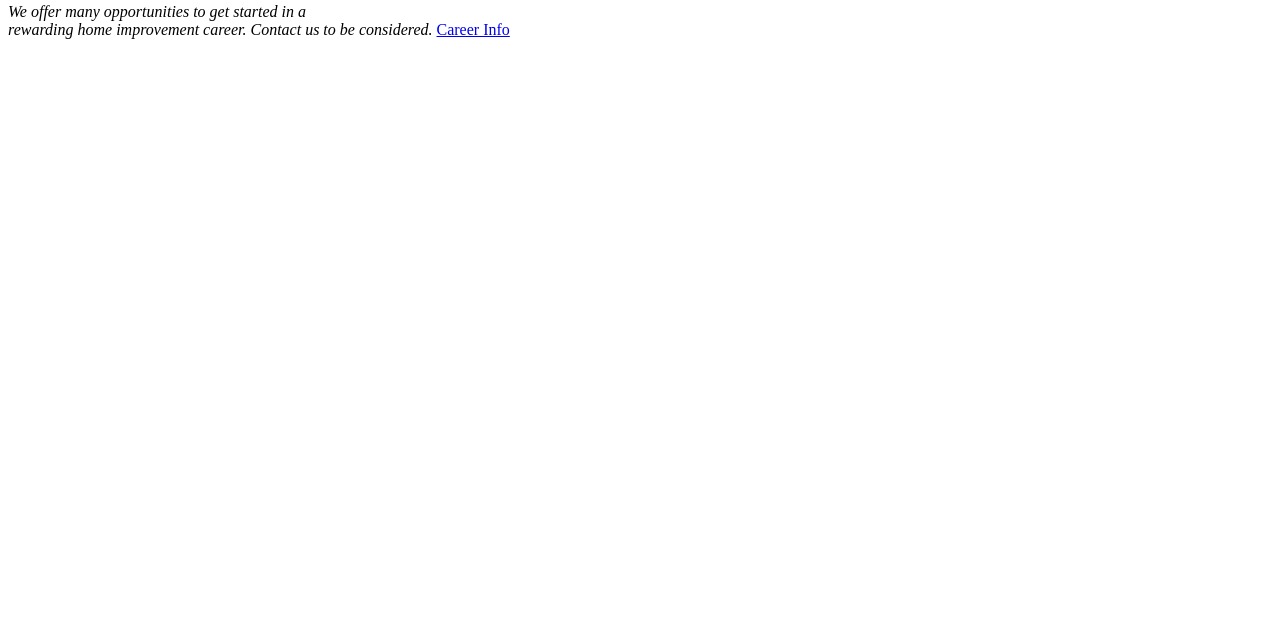 scroll, scrollTop: 1588, scrollLeft: 0, axis: vertical 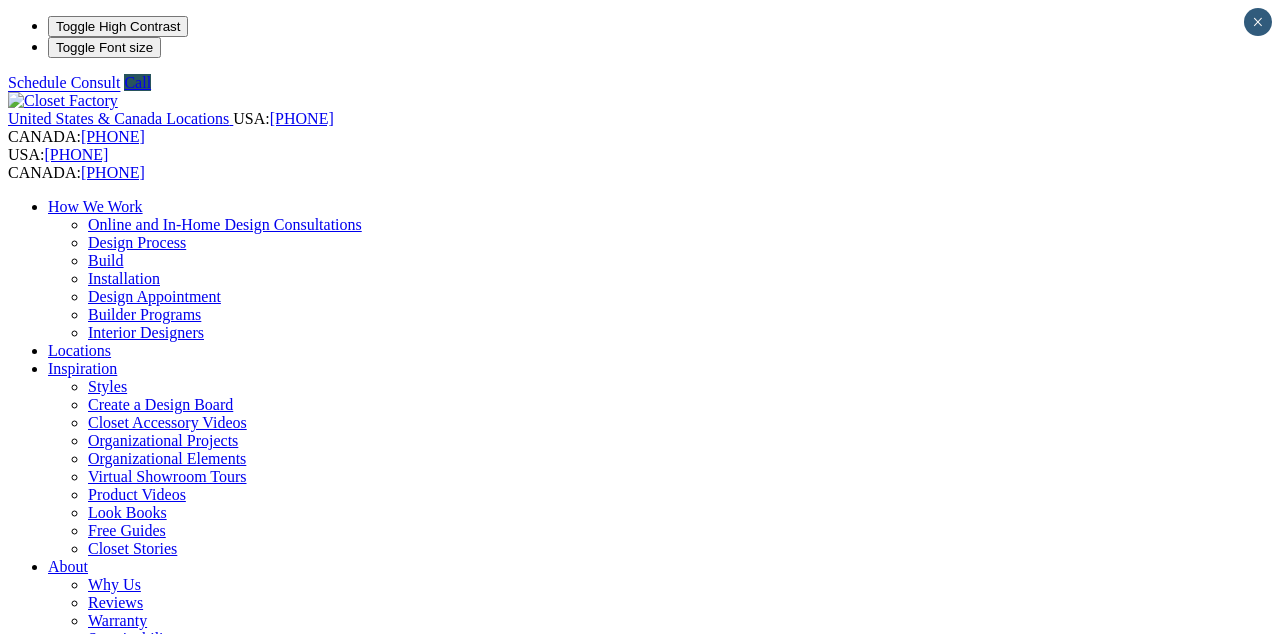 click on "How We Work" at bounding box center (95, 206) 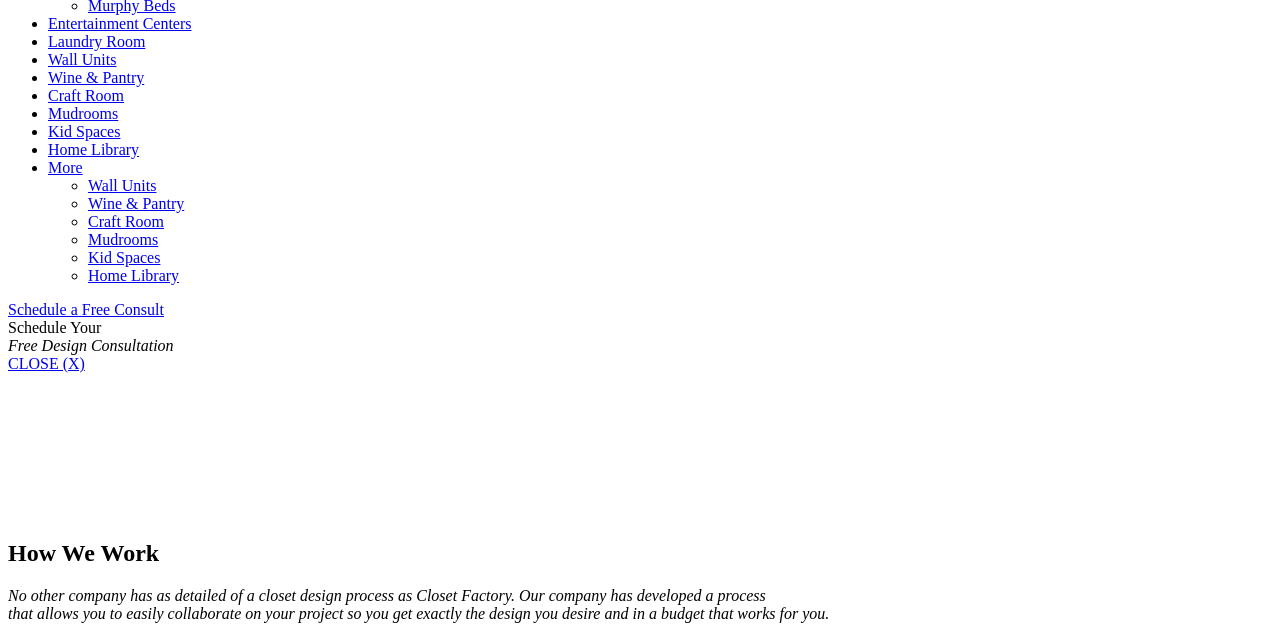 scroll, scrollTop: 1036, scrollLeft: 0, axis: vertical 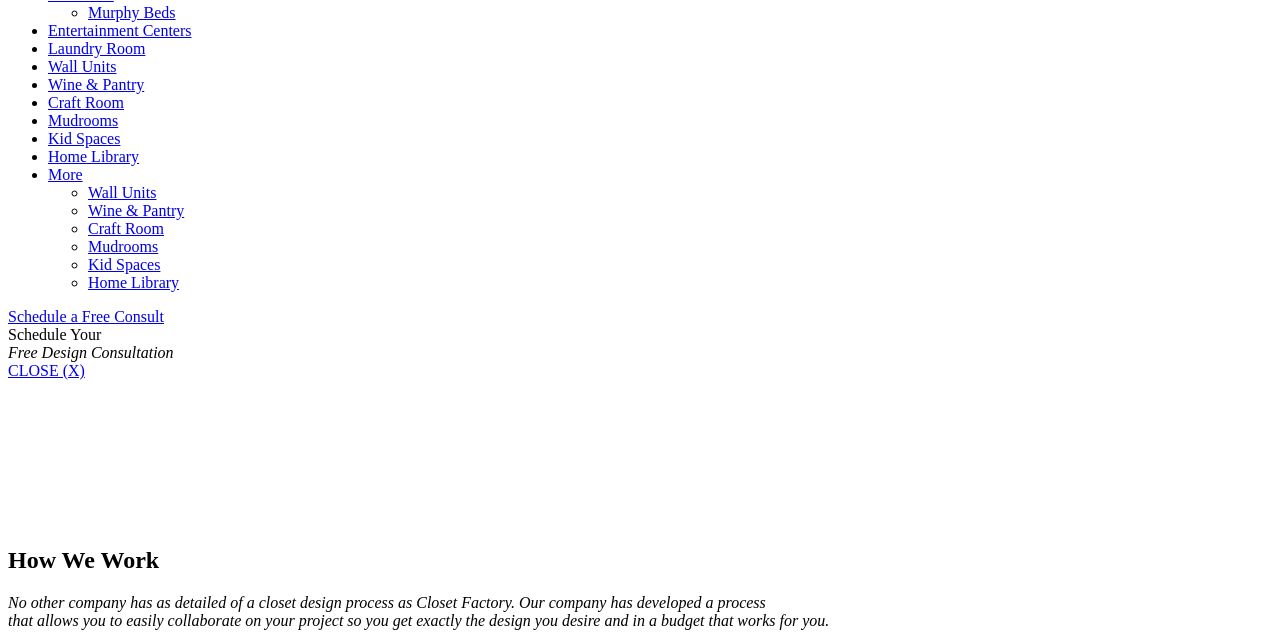 click on "View" at bounding box center [25, 1265] 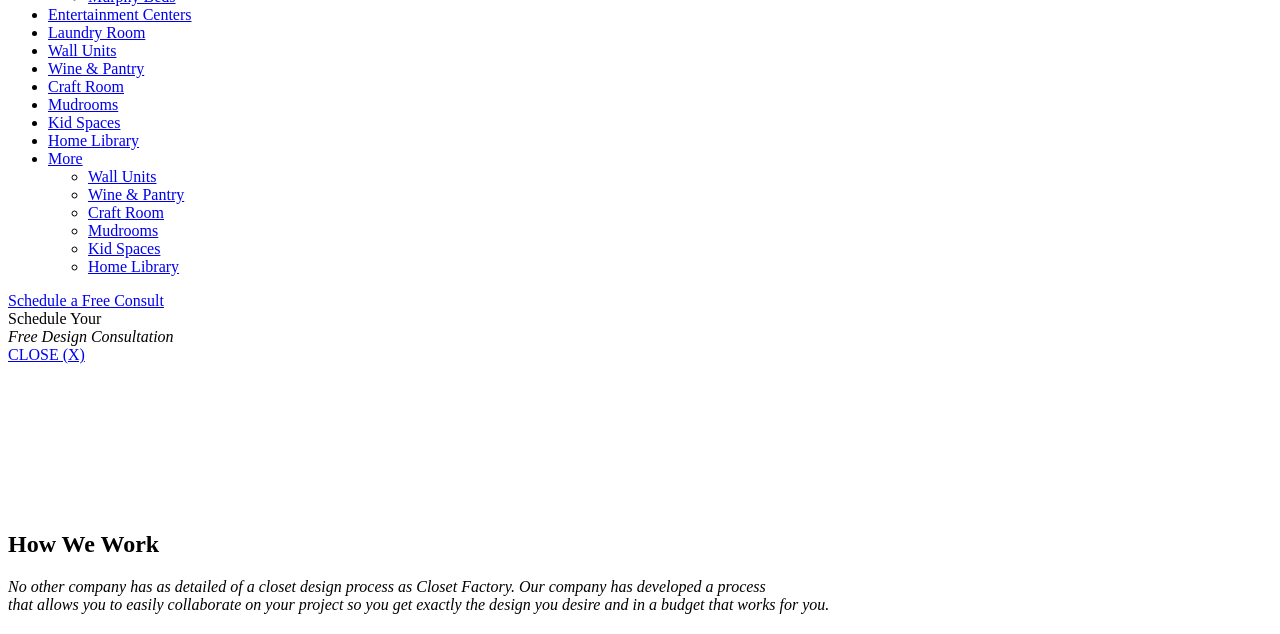 scroll, scrollTop: 1130, scrollLeft: 0, axis: vertical 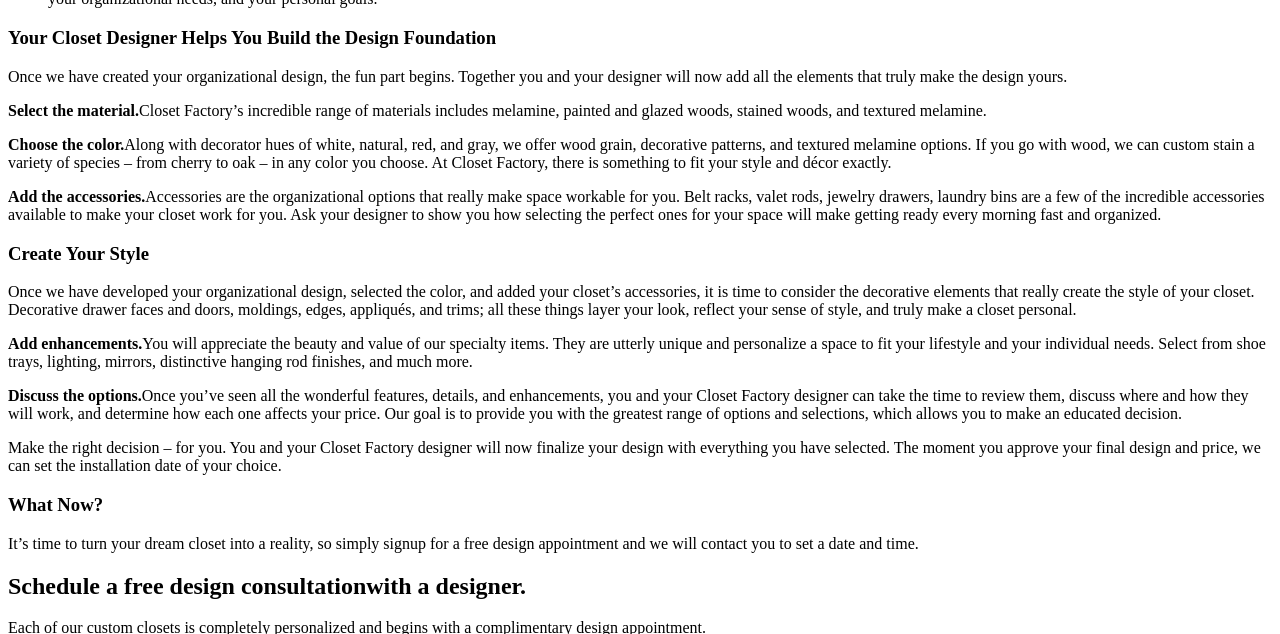 click on "Custom Closets" at bounding box center [98, -1232] 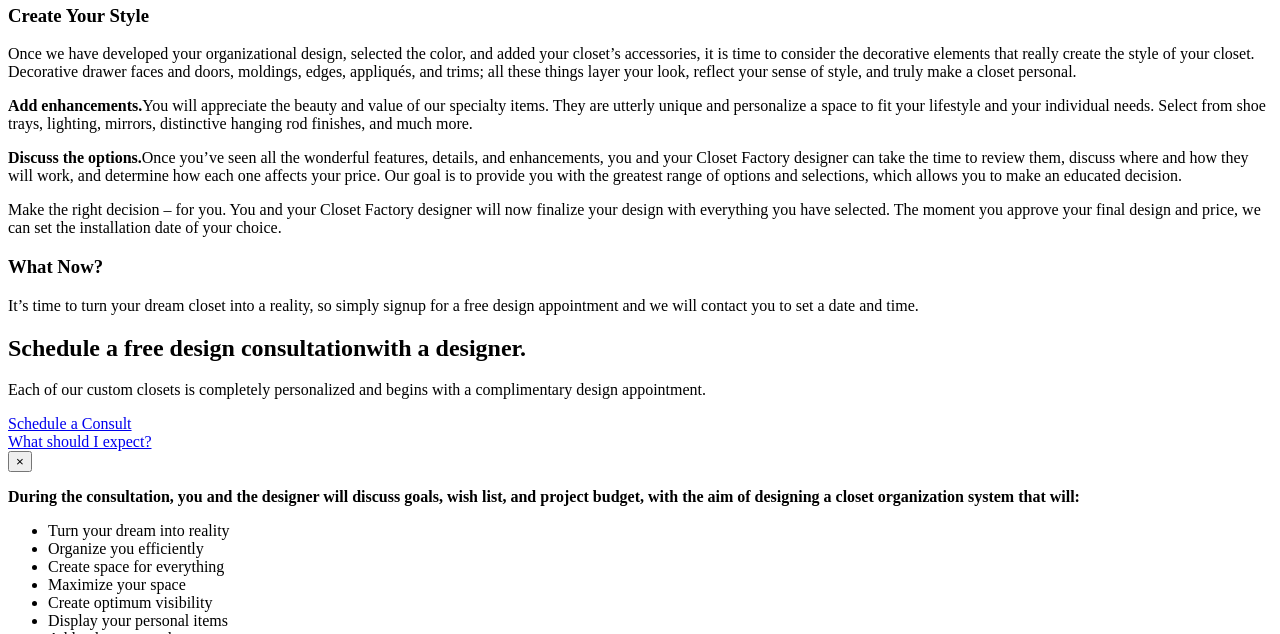 click on "Custom Closets" at bounding box center (98, -1326) 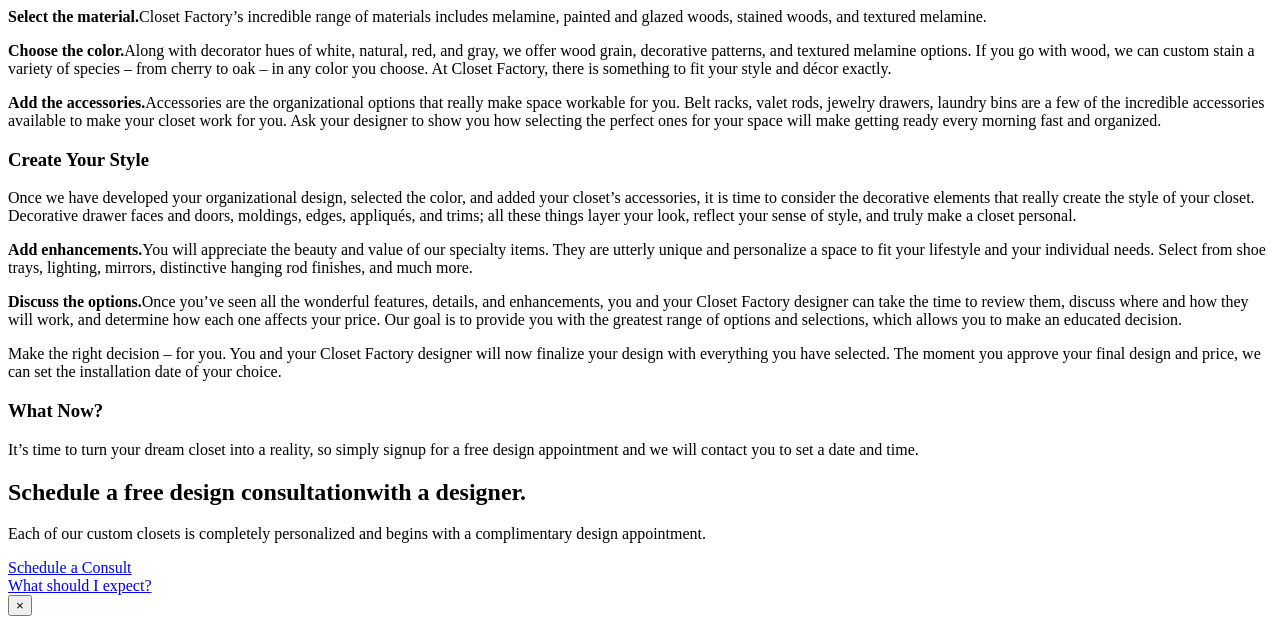 click on "Closet Organizers" at bounding box center [145, -1308] 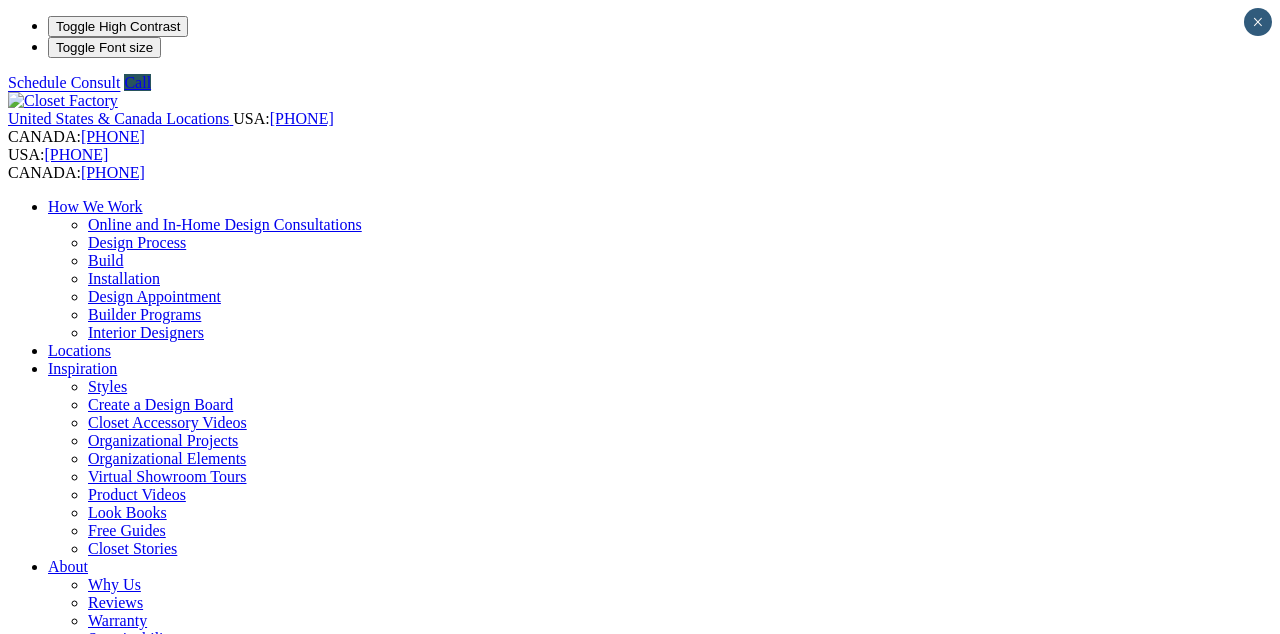 scroll, scrollTop: 0, scrollLeft: 0, axis: both 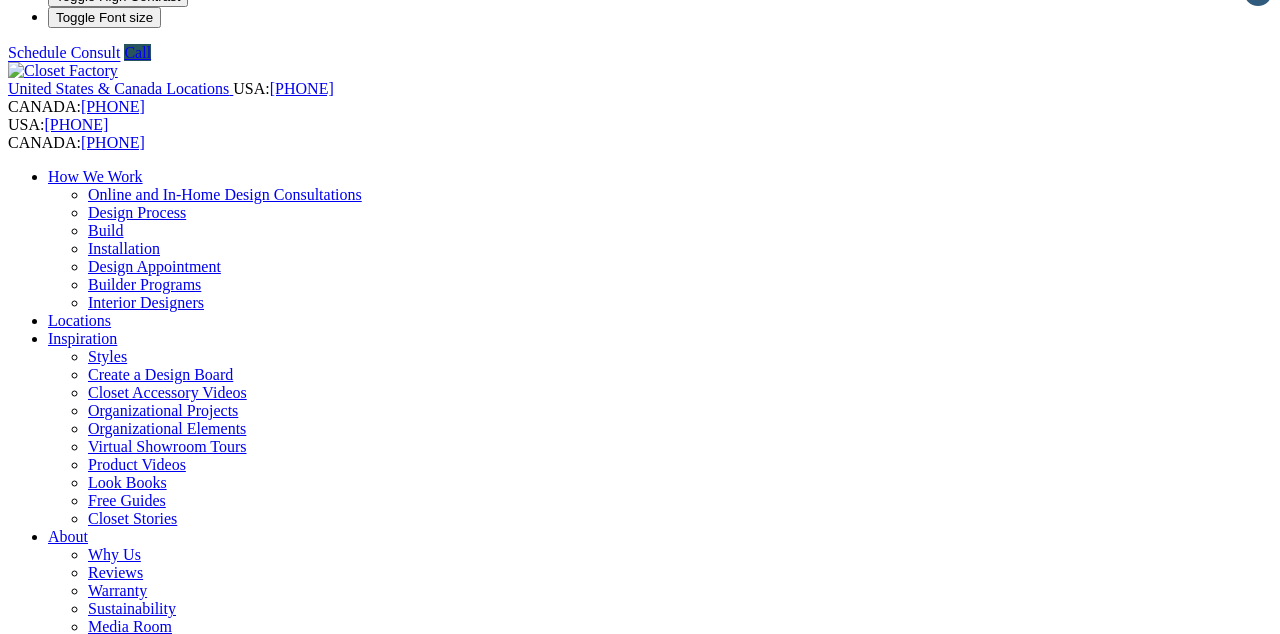 click on "Custom Closets" at bounding box center (98, 802) 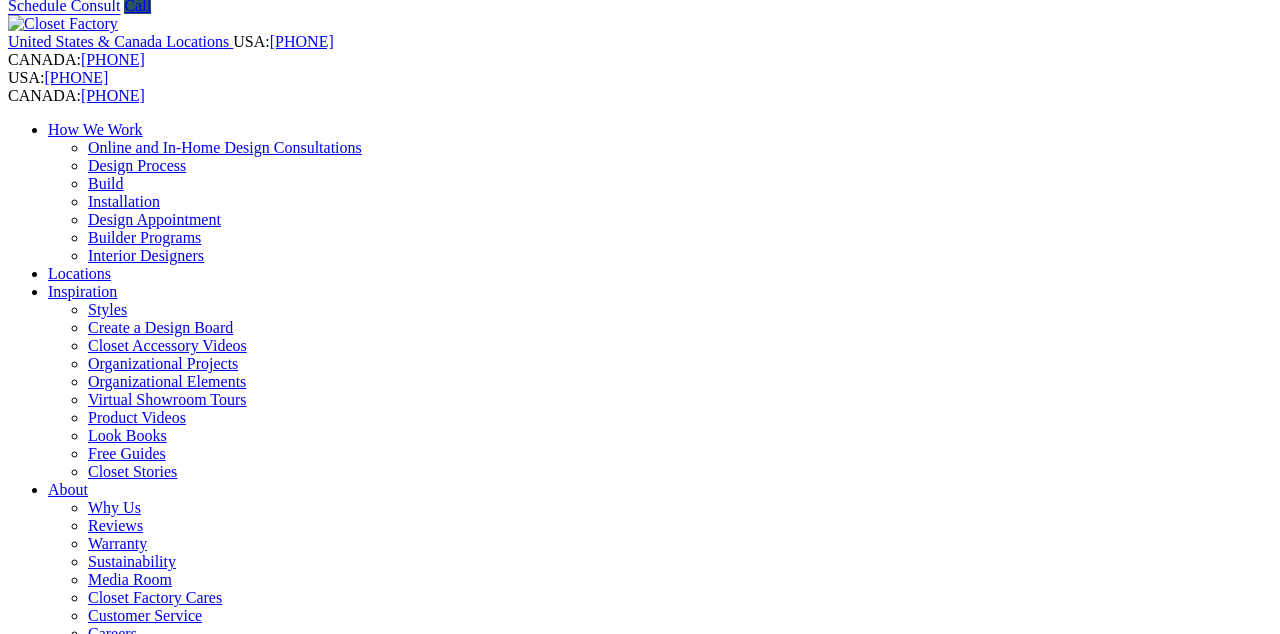 scroll, scrollTop: 124, scrollLeft: 0, axis: vertical 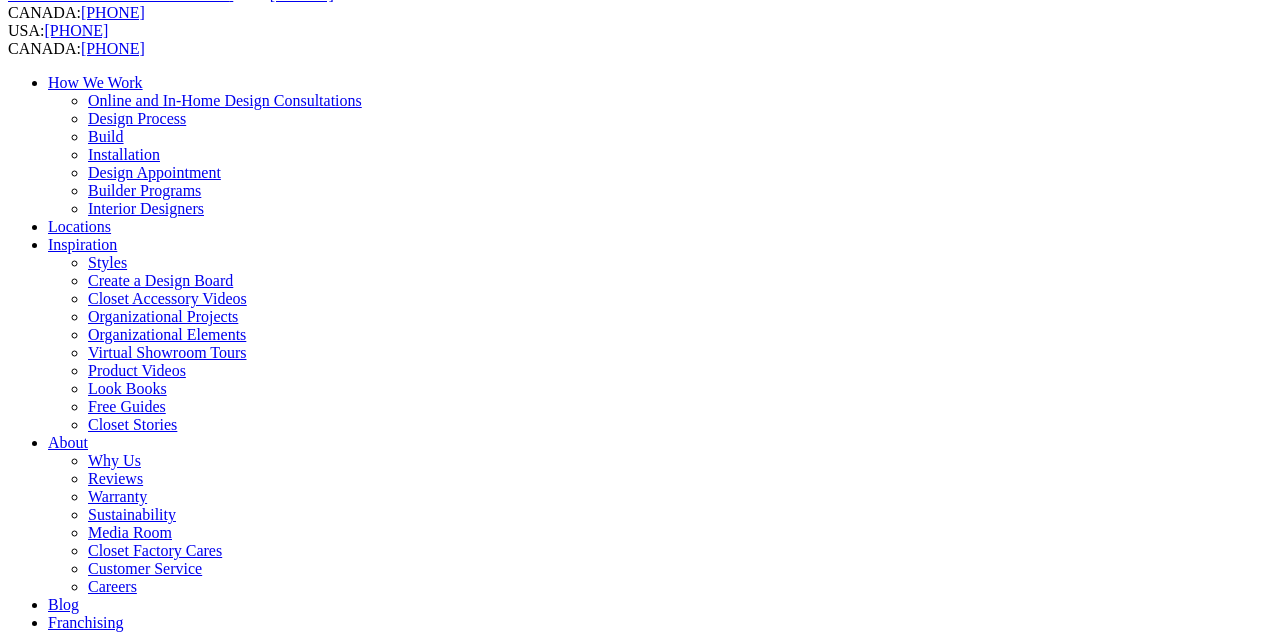 click on "Custom Closets" at bounding box center [98, 708] 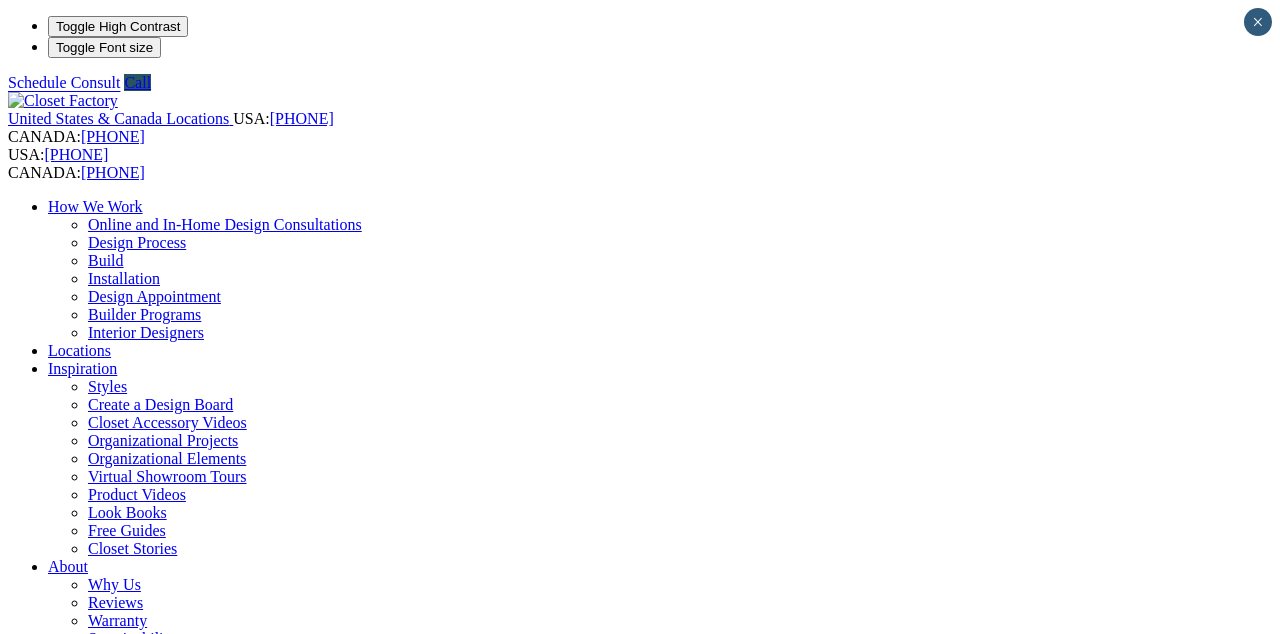 scroll, scrollTop: 0, scrollLeft: 0, axis: both 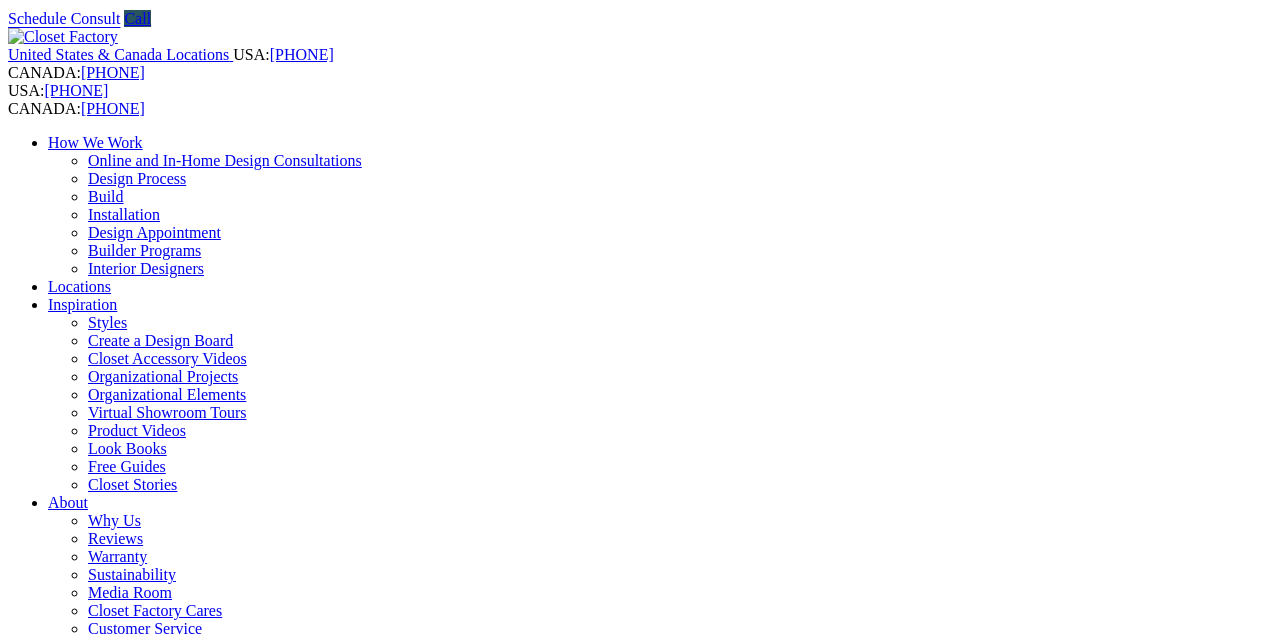 click on "Custom Closets" at bounding box center (98, 768) 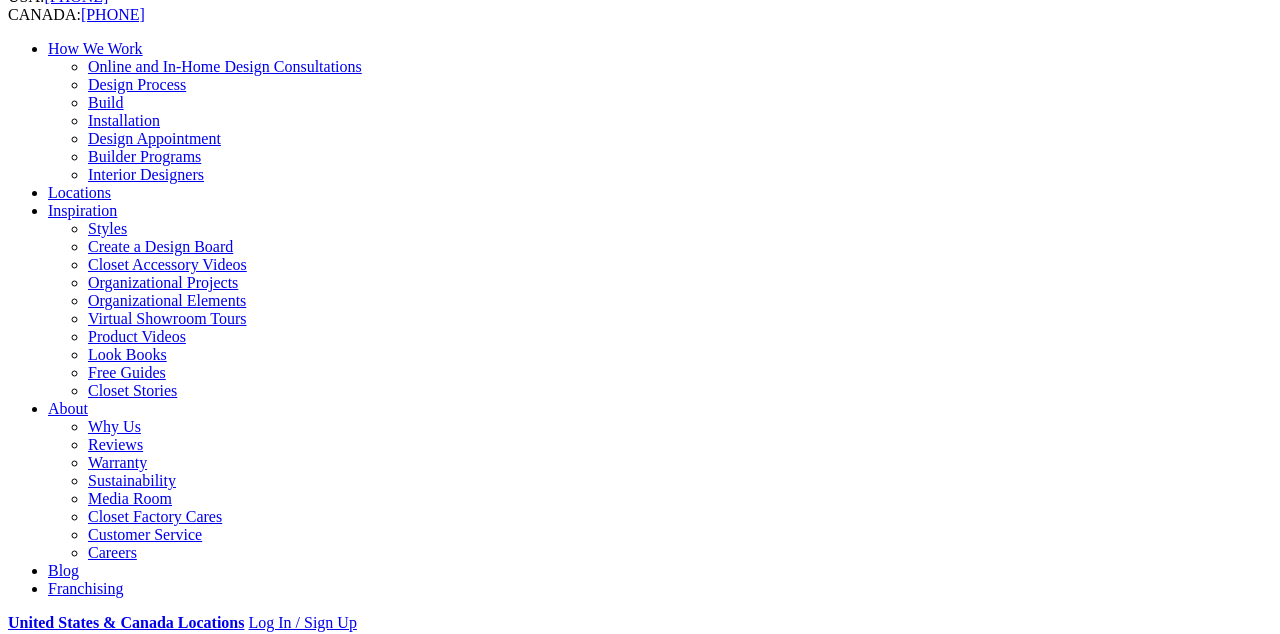click on "Custom Closets" at bounding box center (98, 674) 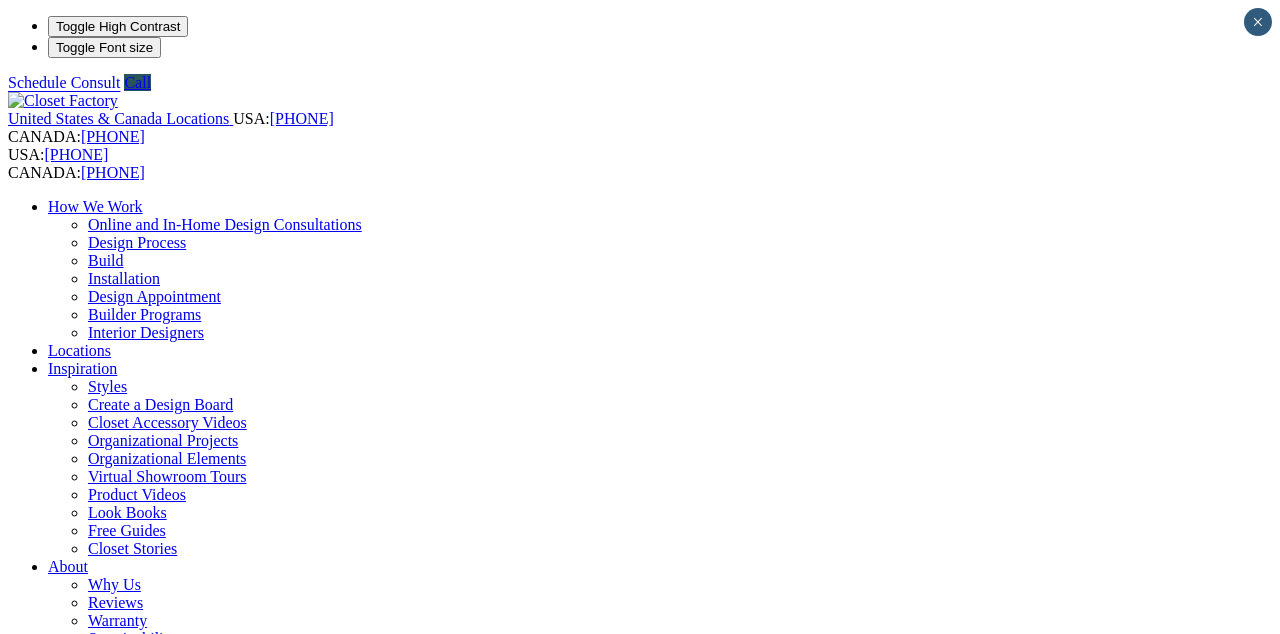 scroll, scrollTop: 0, scrollLeft: 0, axis: both 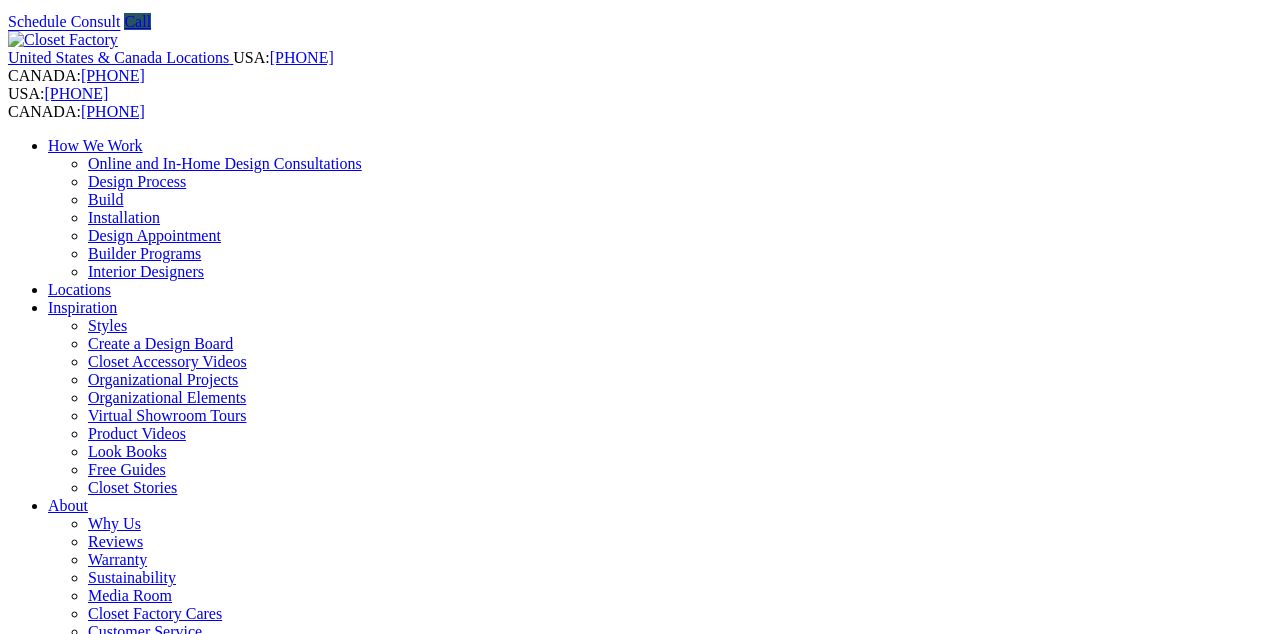 click on "Entertainment Centers" at bounding box center [120, 1005] 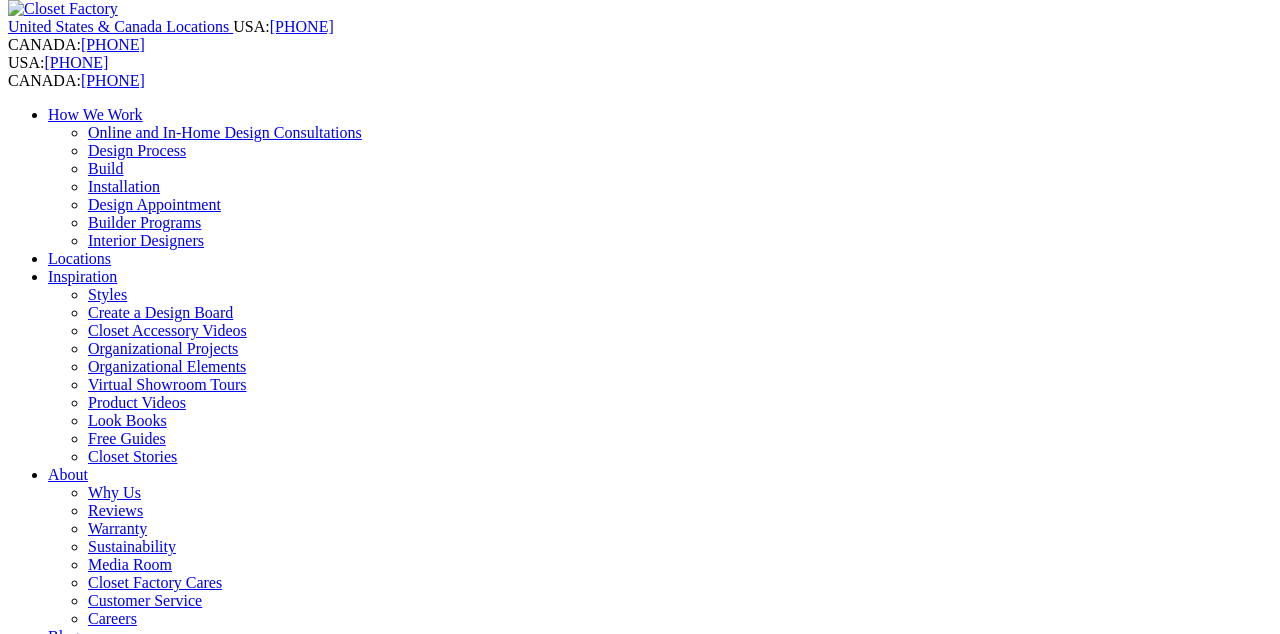 scroll, scrollTop: 155, scrollLeft: 0, axis: vertical 